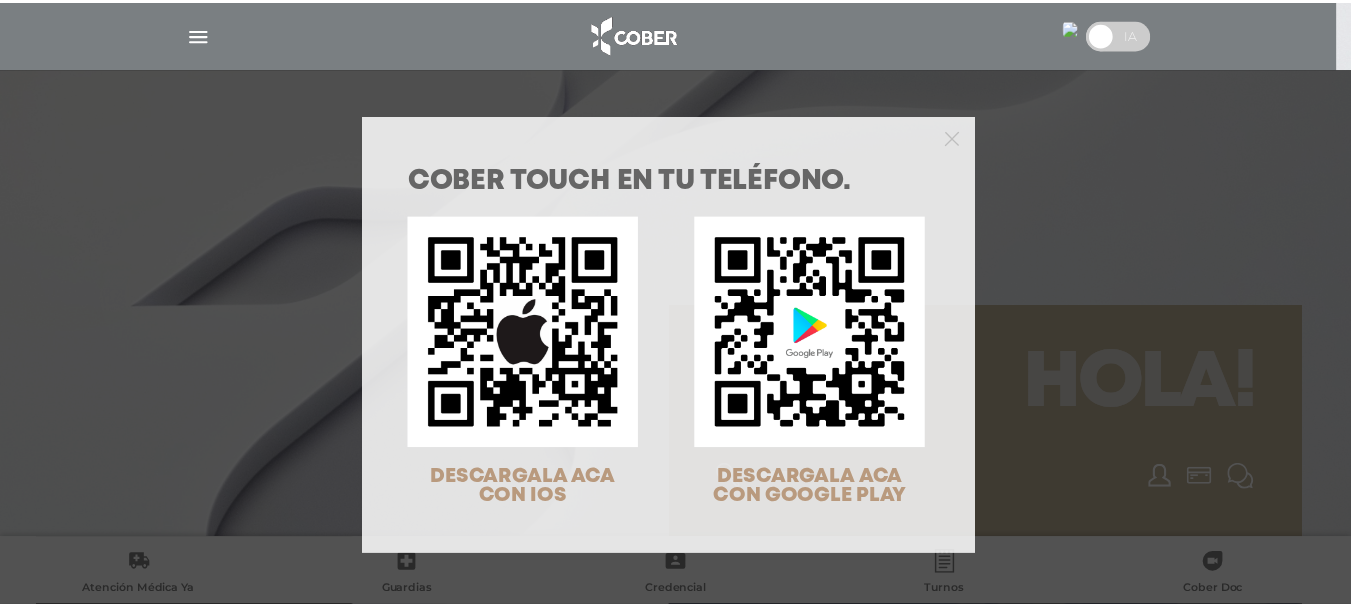 scroll, scrollTop: 0, scrollLeft: 0, axis: both 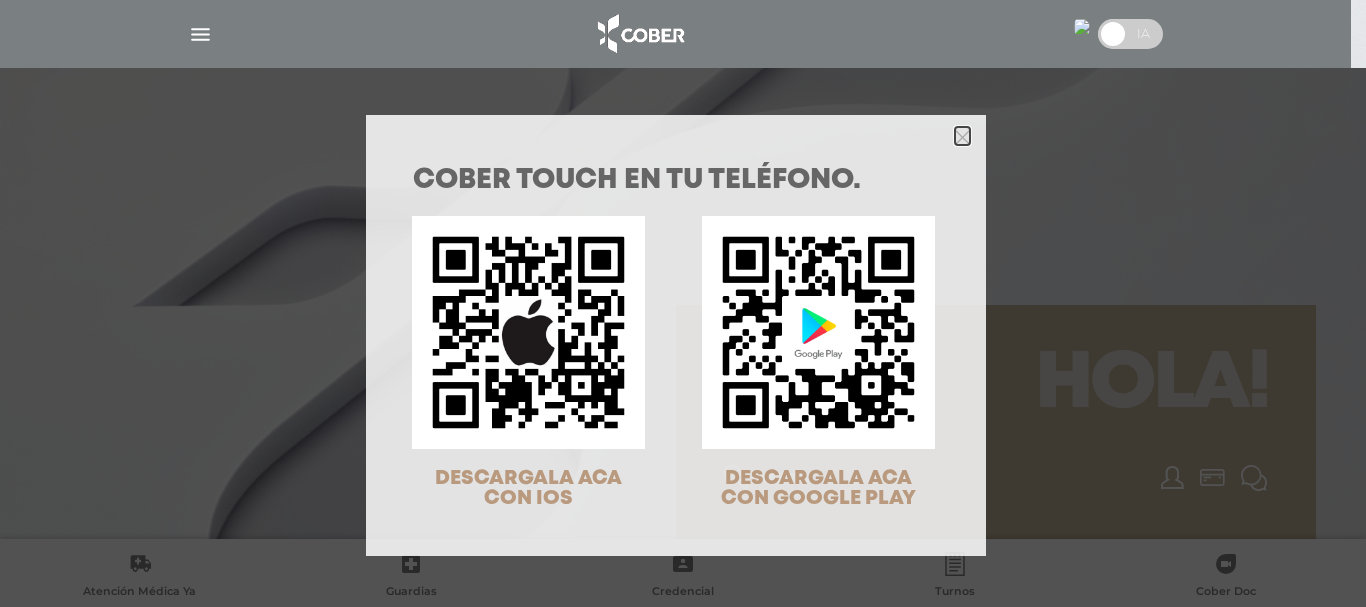 click 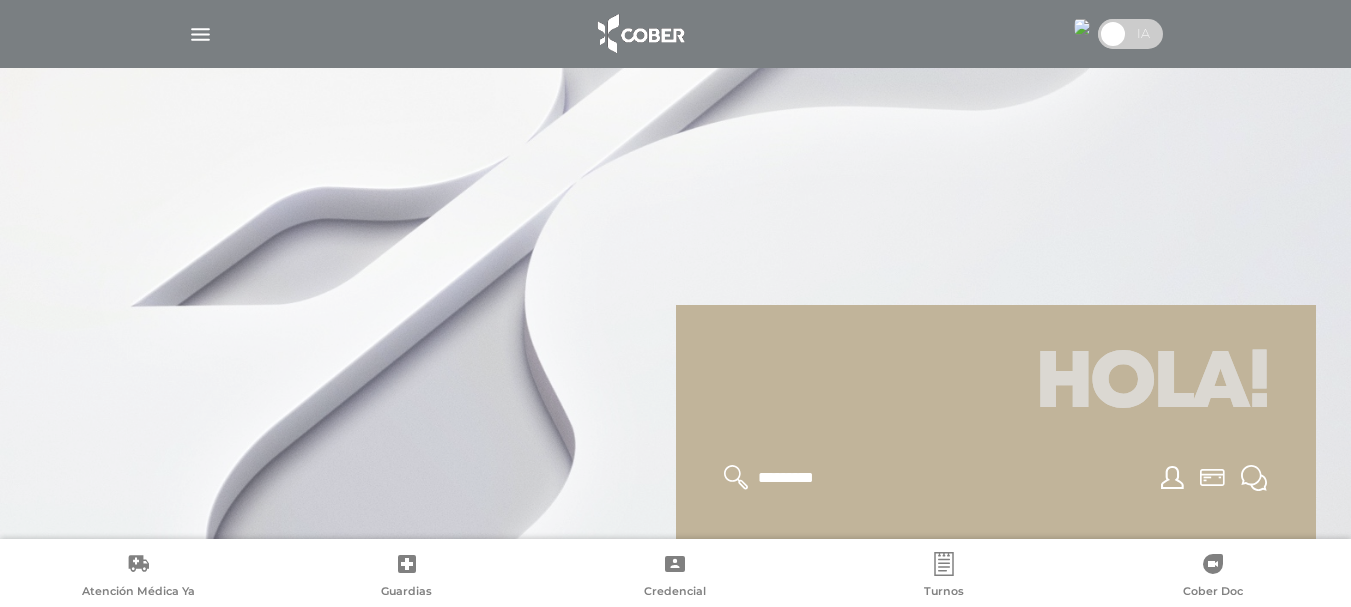 scroll, scrollTop: 200, scrollLeft: 0, axis: vertical 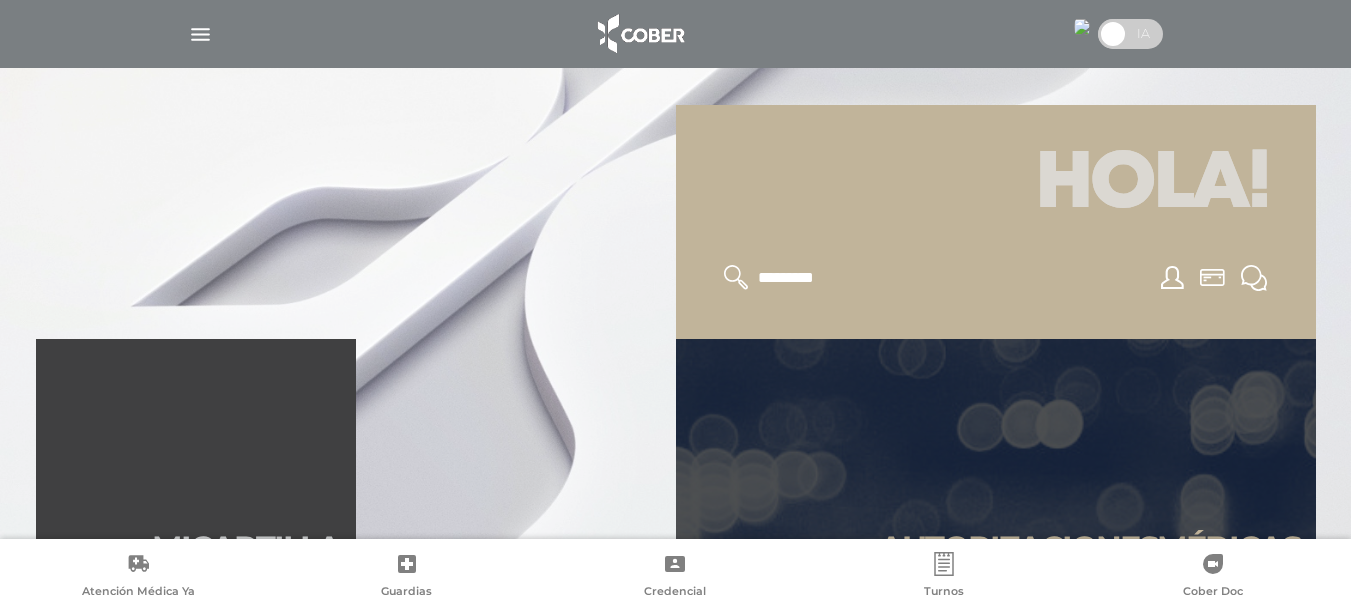 click at bounding box center (200, 34) 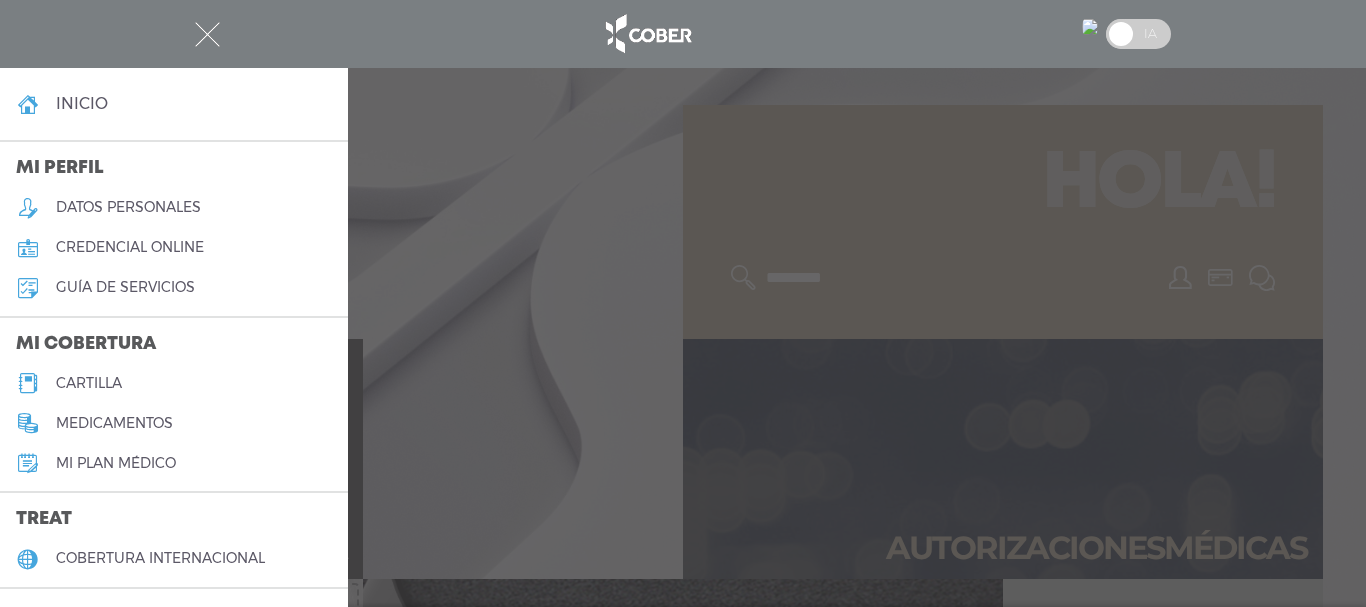 click on "datos personales" at bounding box center [128, 207] 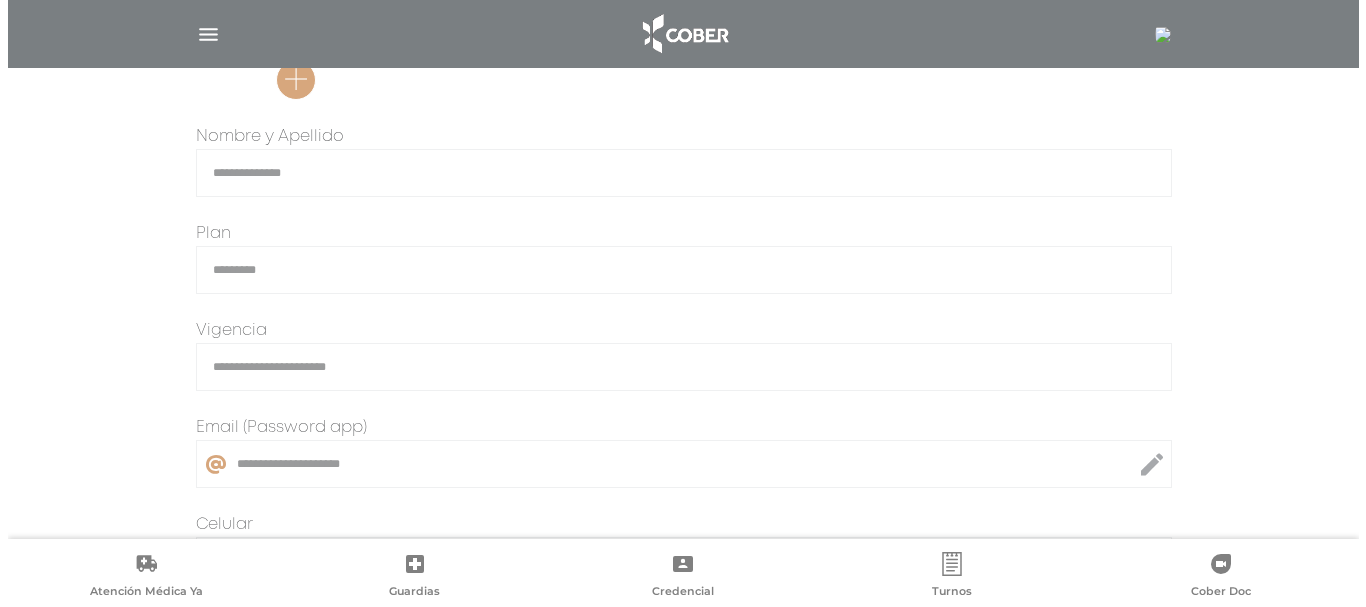 scroll, scrollTop: 629, scrollLeft: 0, axis: vertical 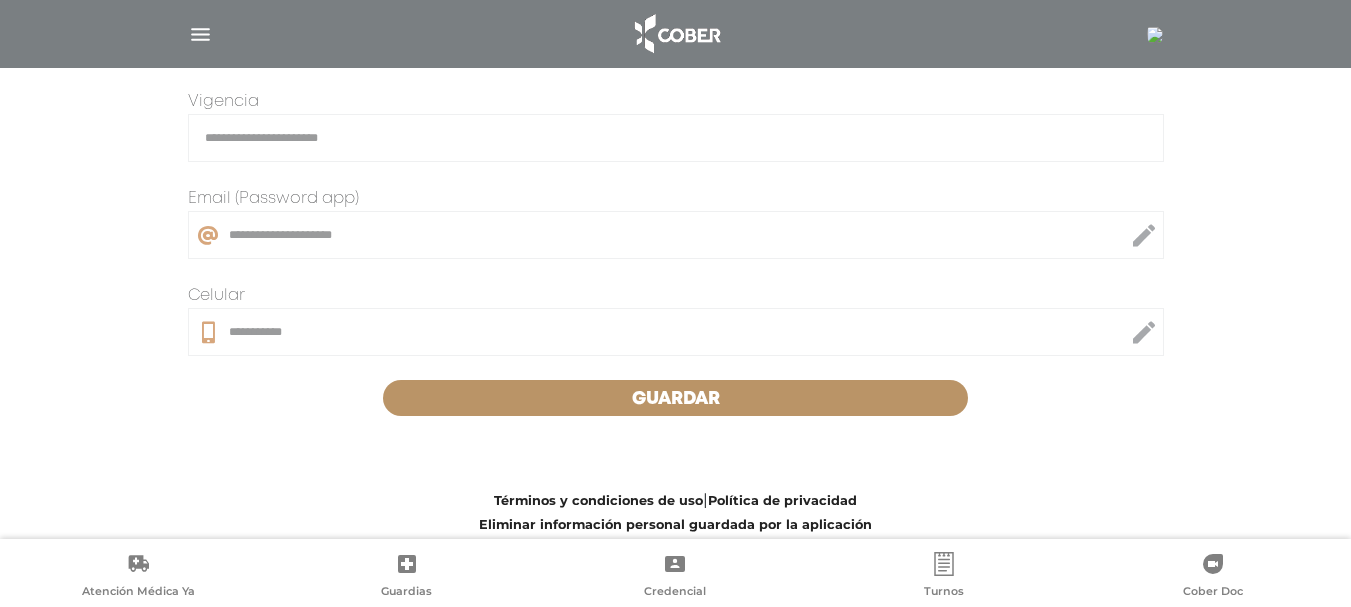 click at bounding box center [200, 34] 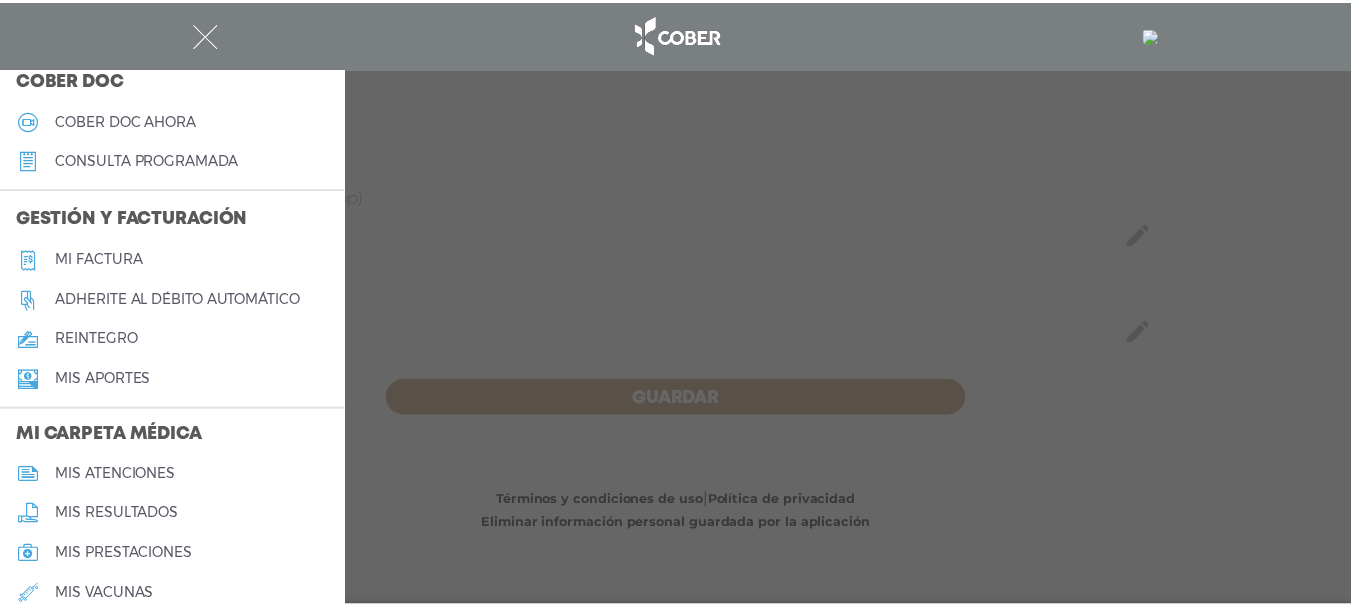 scroll, scrollTop: 936, scrollLeft: 0, axis: vertical 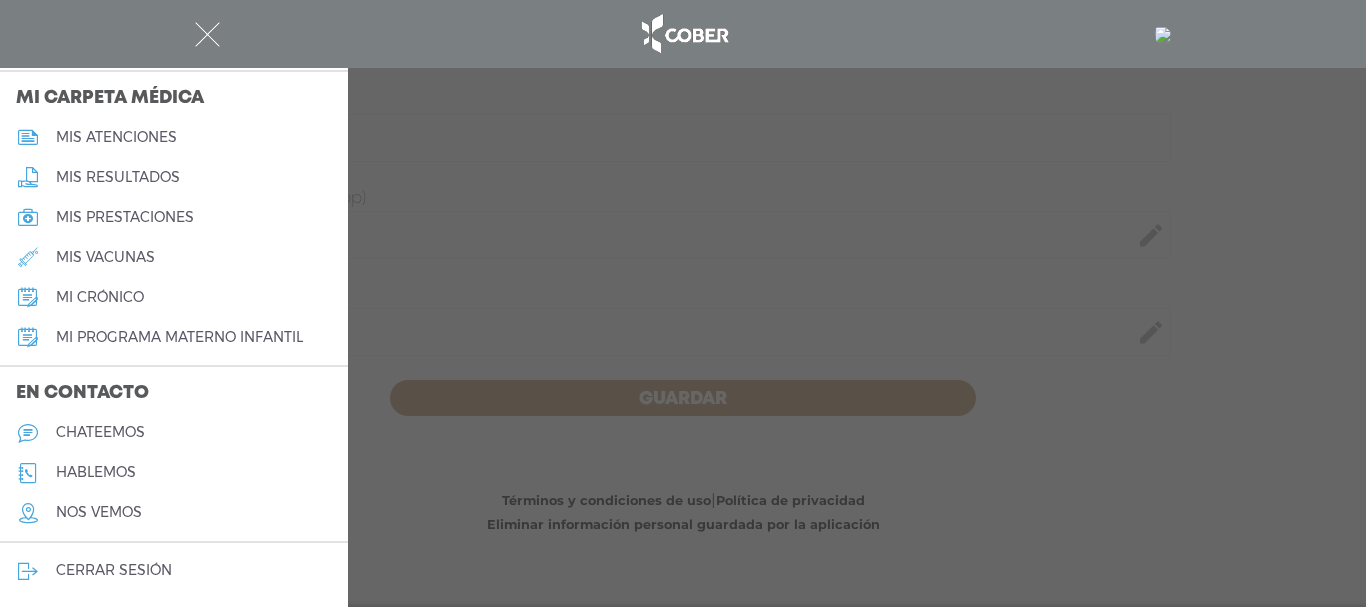 click on "cerrar sesión" at bounding box center [114, 570] 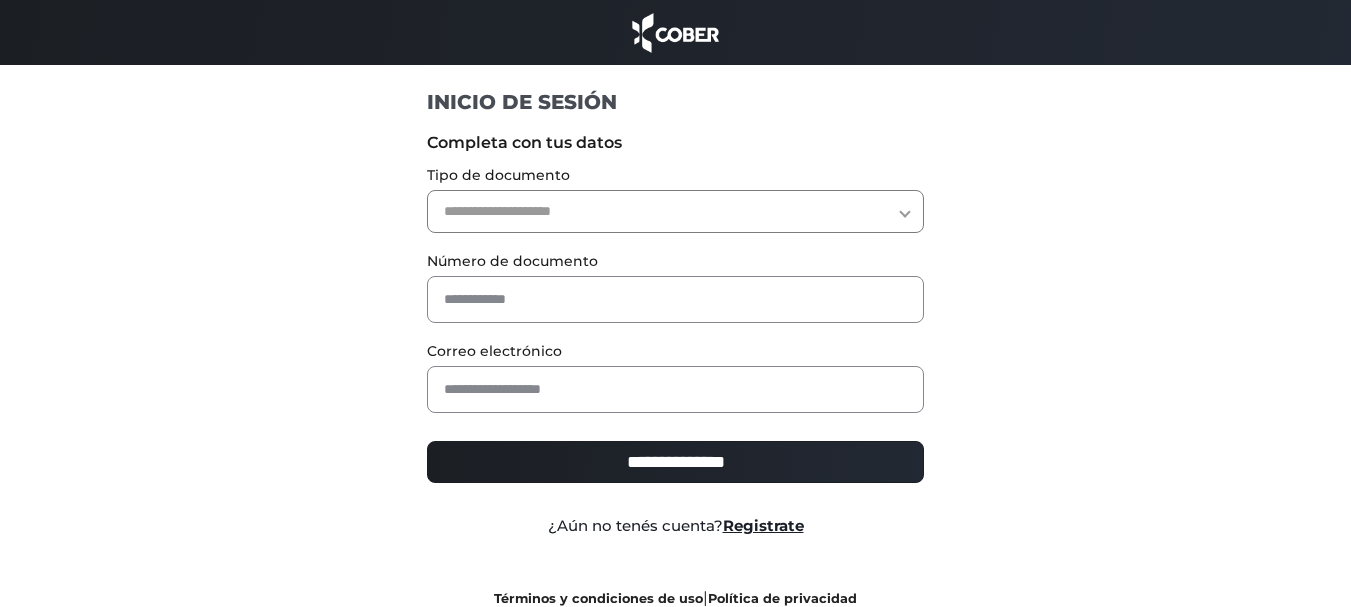 scroll, scrollTop: 0, scrollLeft: 0, axis: both 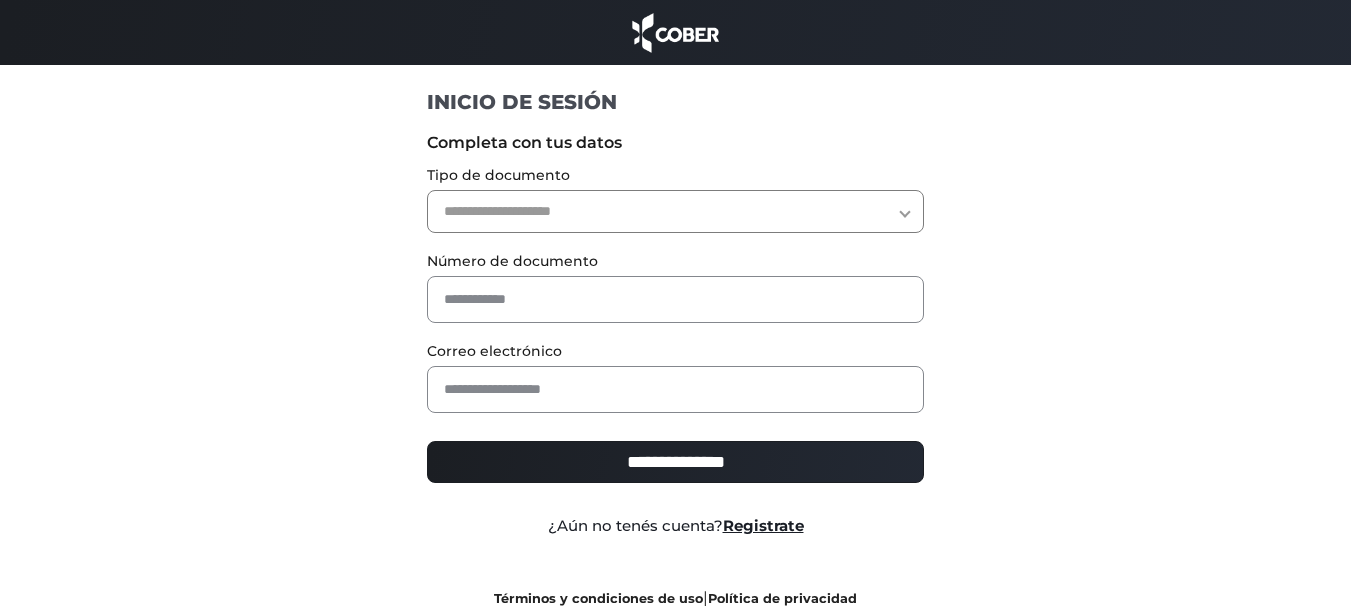 click on "**********" at bounding box center [675, 211] 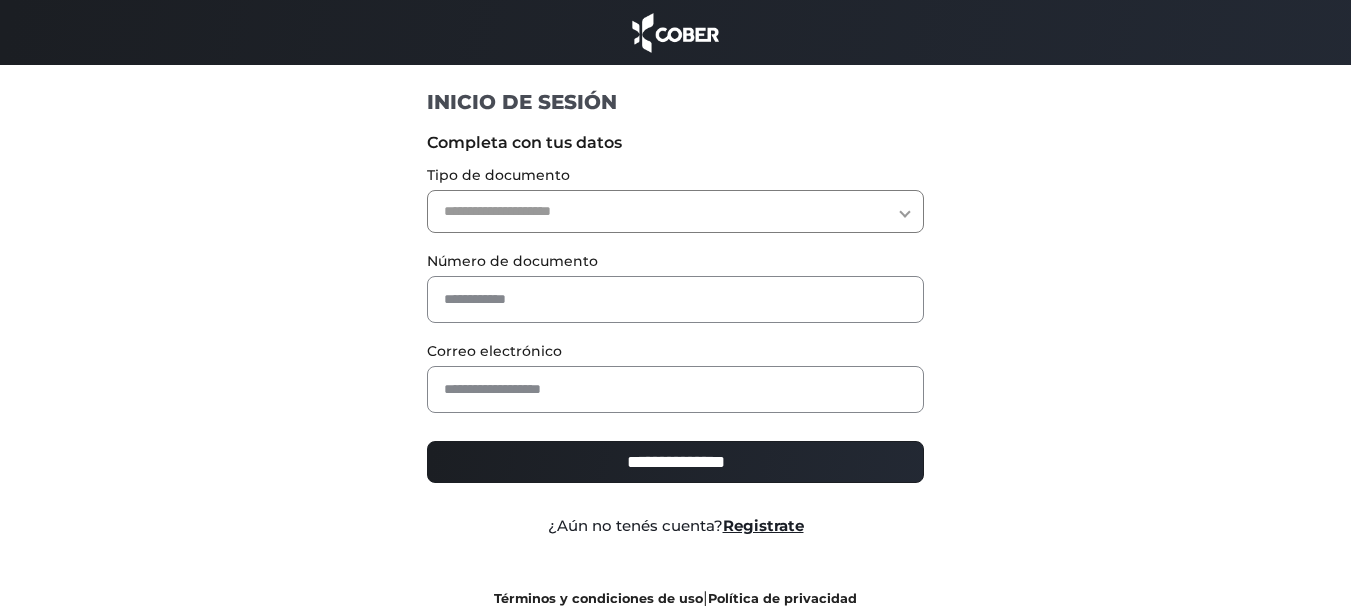 select on "***" 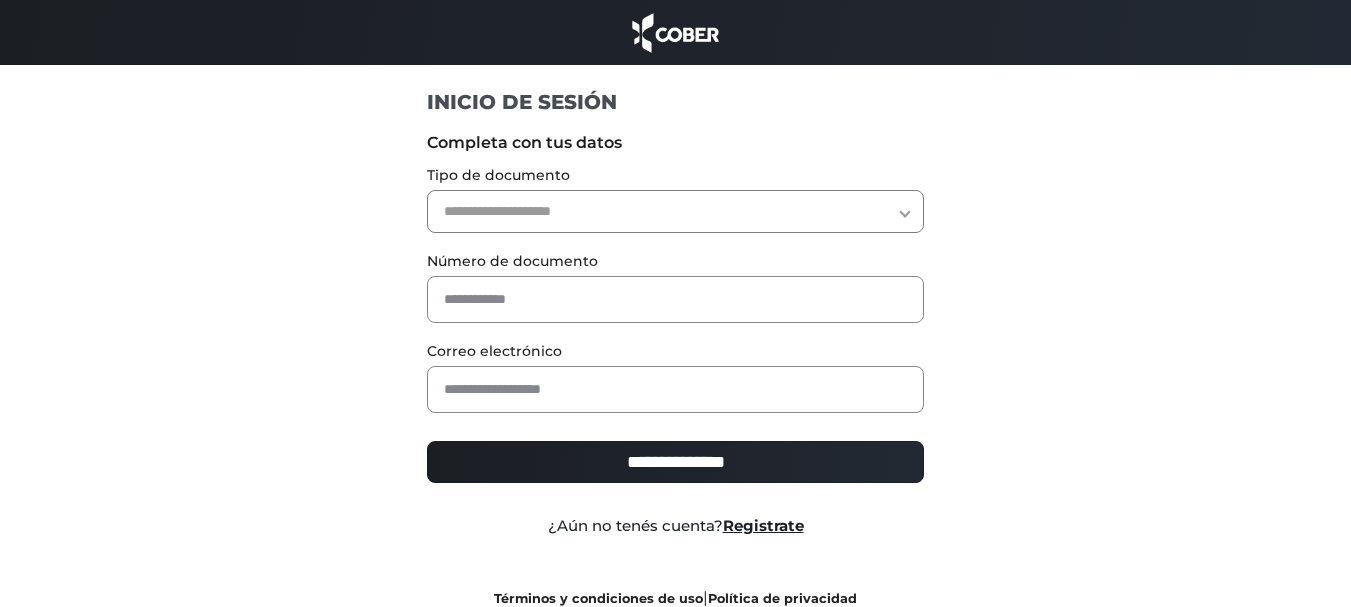 click on "**********" at bounding box center (675, 211) 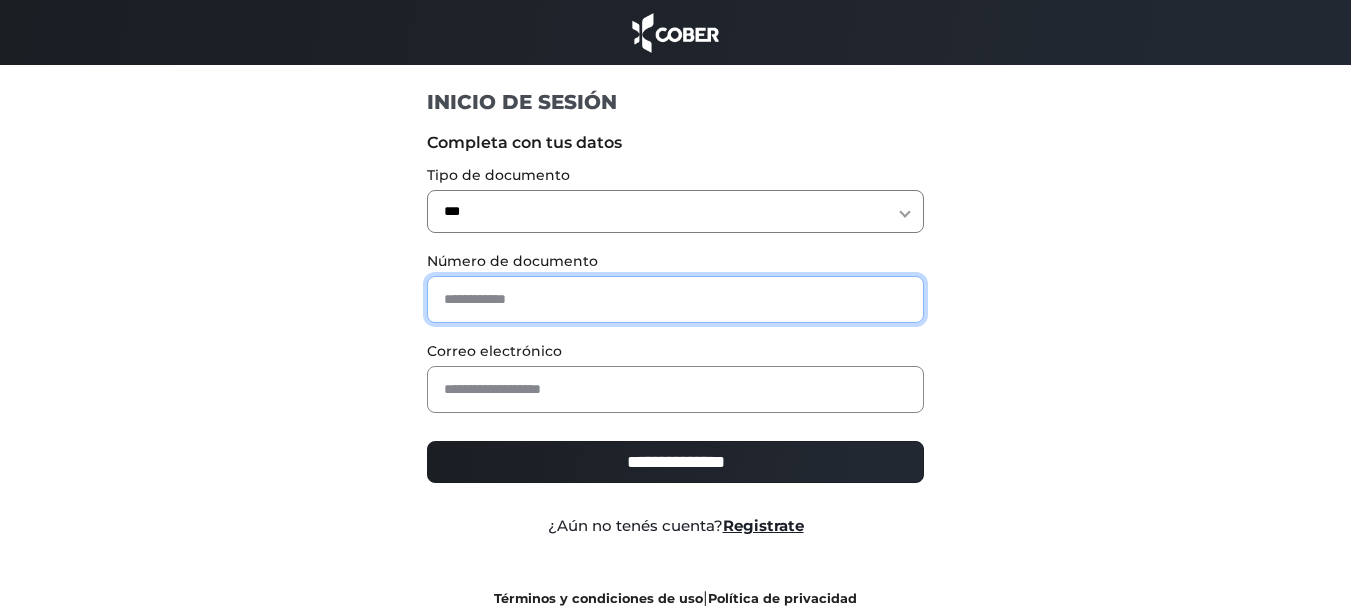 click at bounding box center [675, 299] 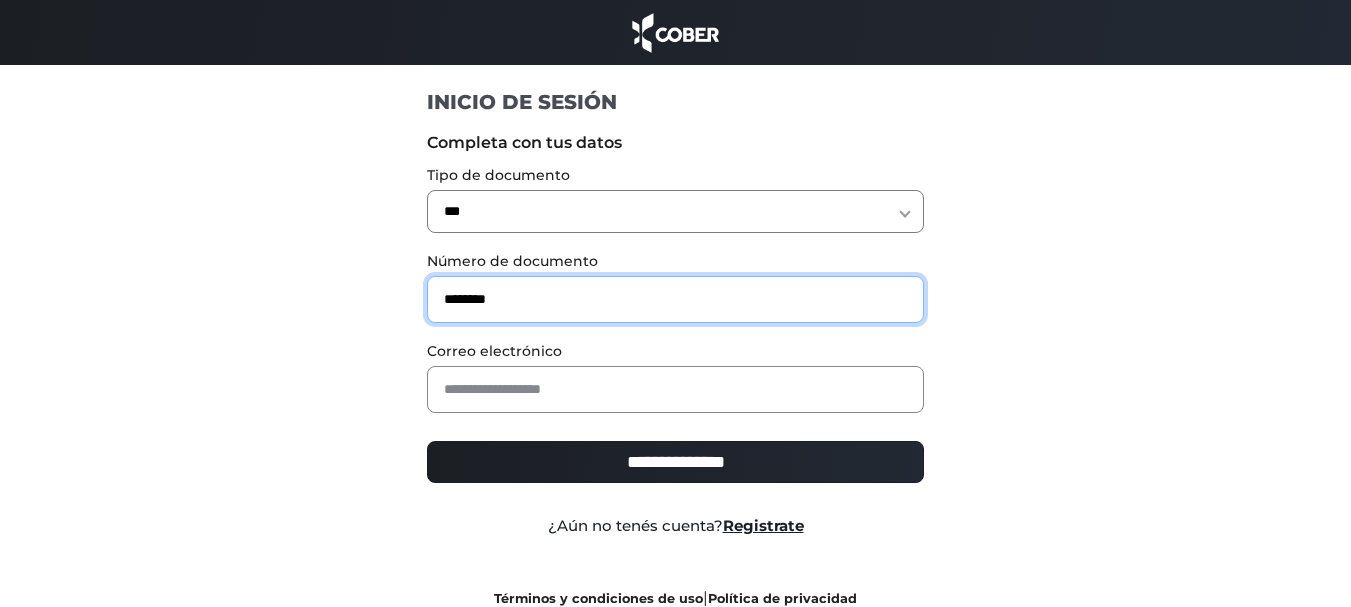 type on "********" 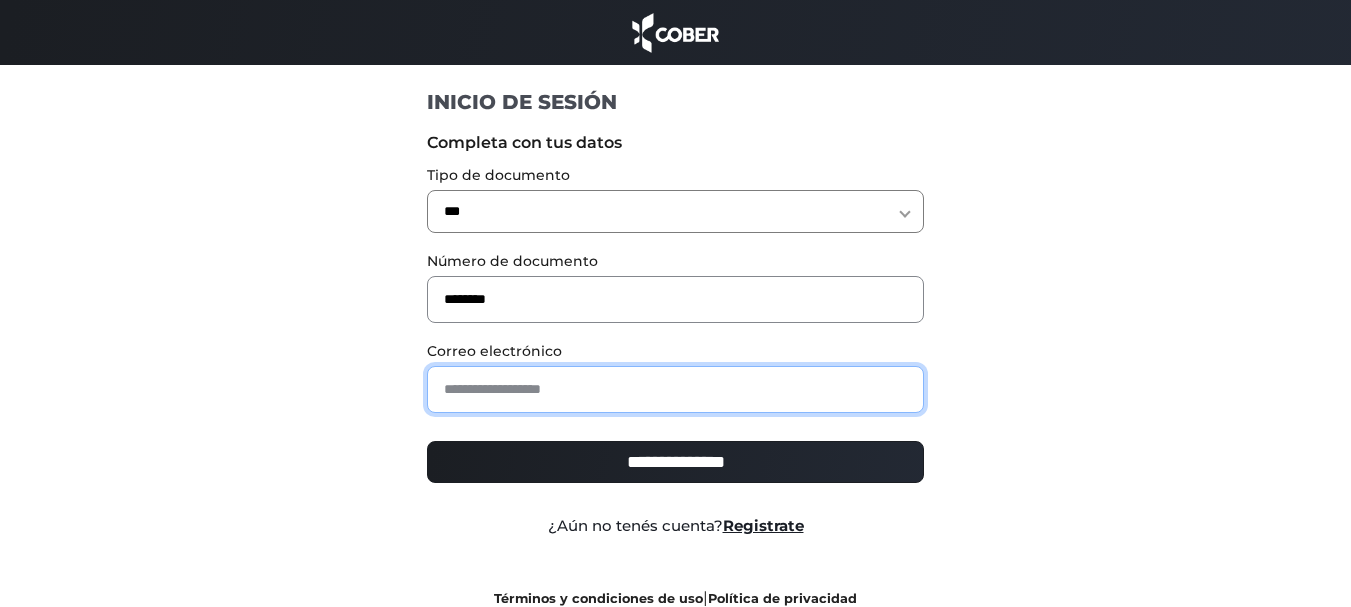 click at bounding box center [675, 389] 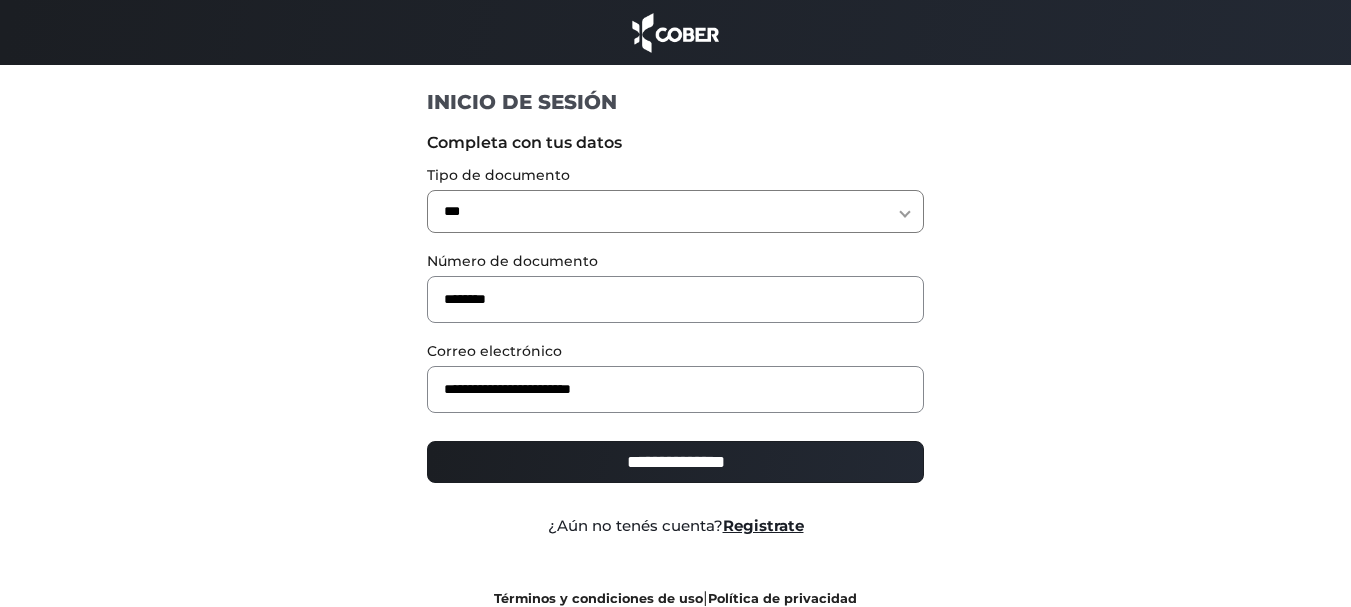click on "**********" at bounding box center [675, 462] 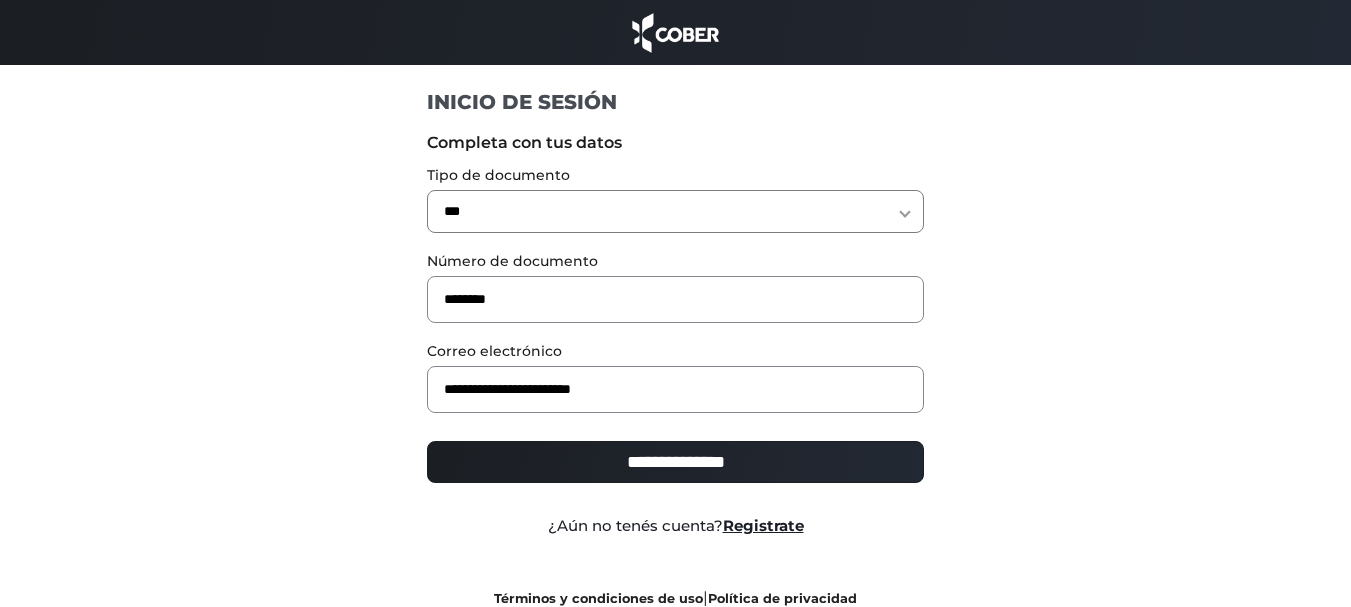 type on "**********" 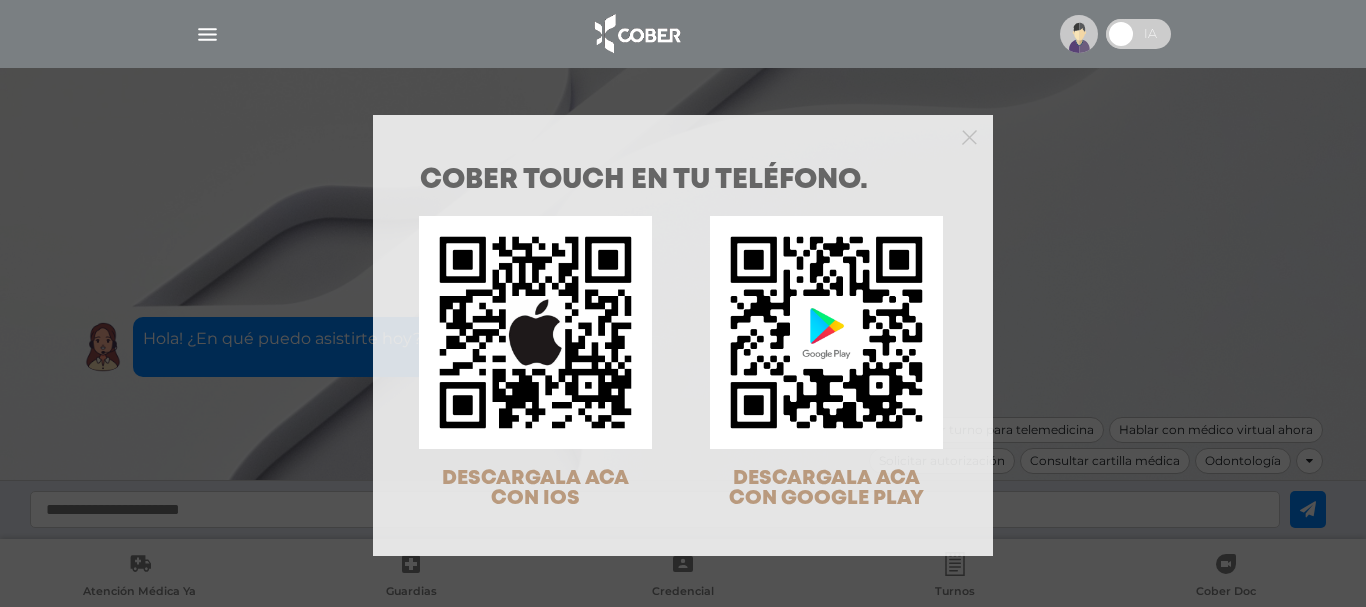 scroll, scrollTop: 0, scrollLeft: 0, axis: both 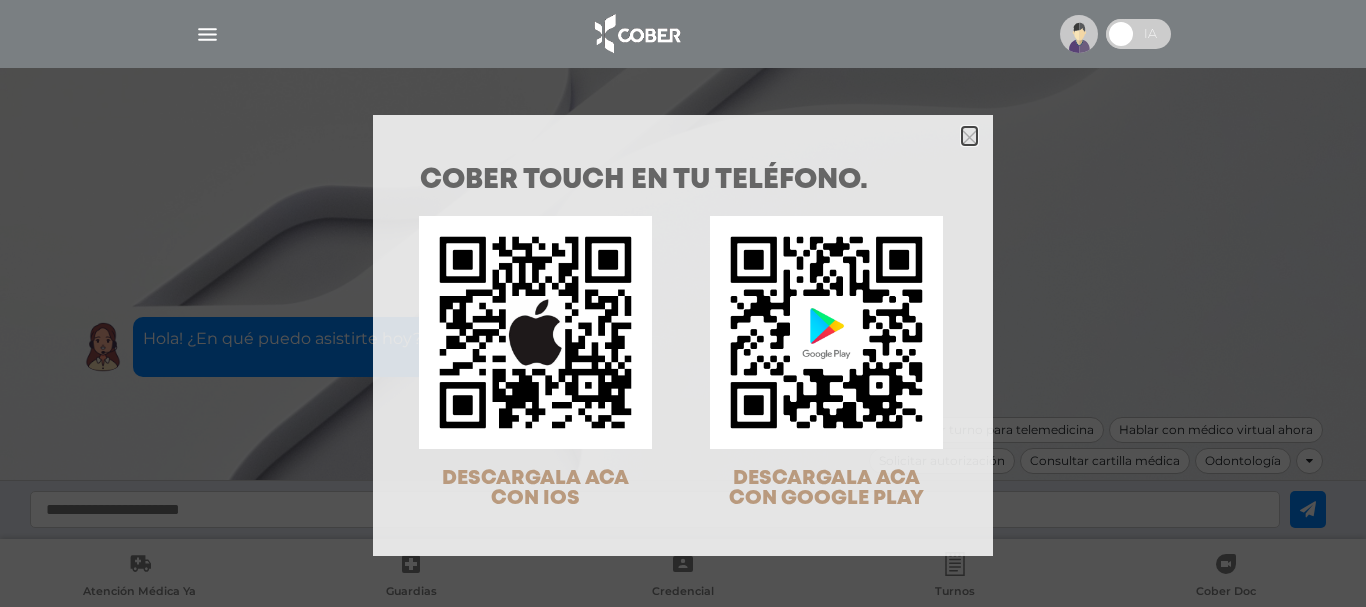 click 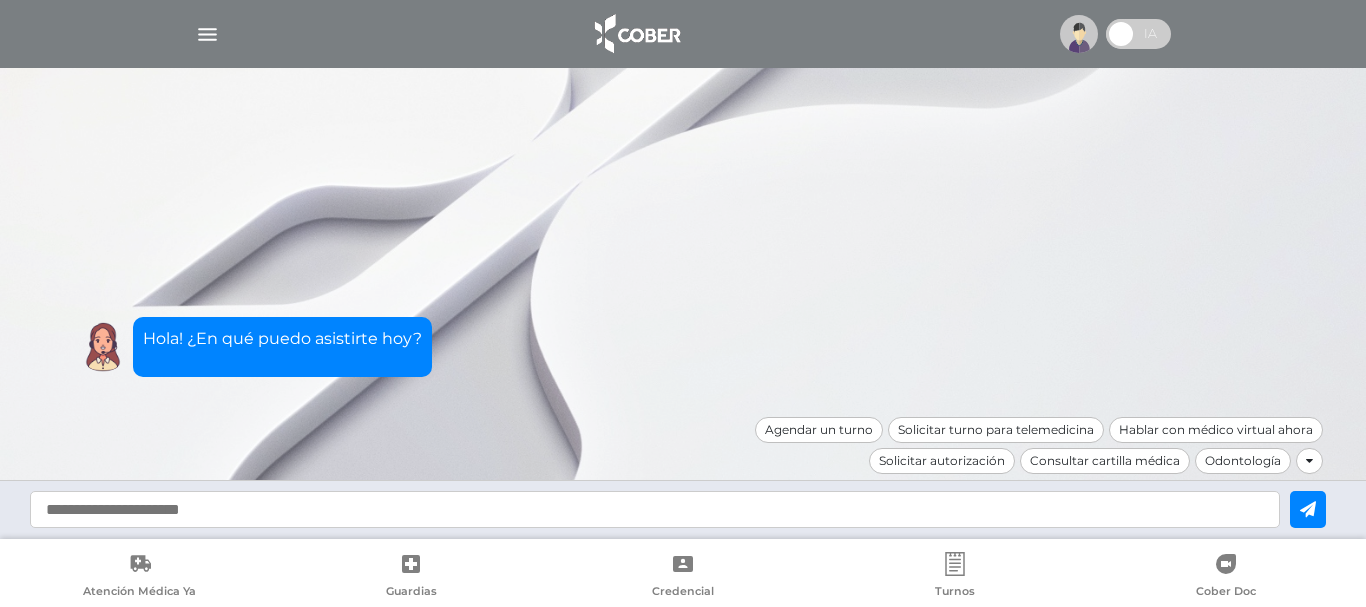 click at bounding box center (207, 34) 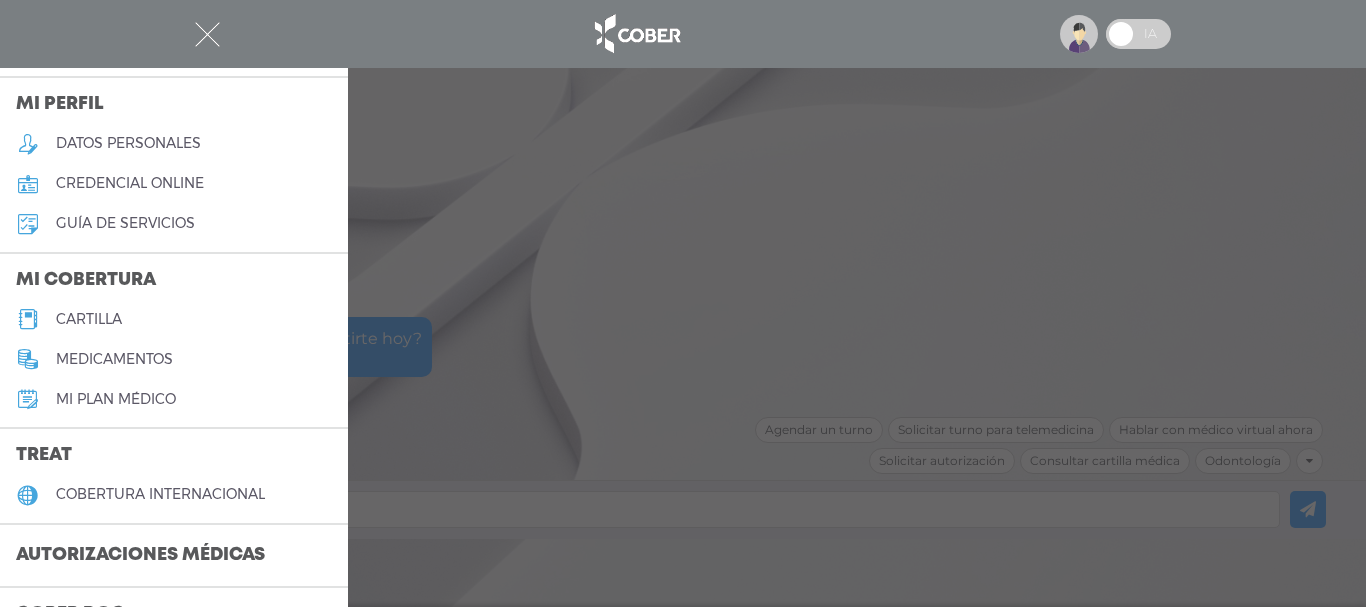 scroll, scrollTop: 100, scrollLeft: 0, axis: vertical 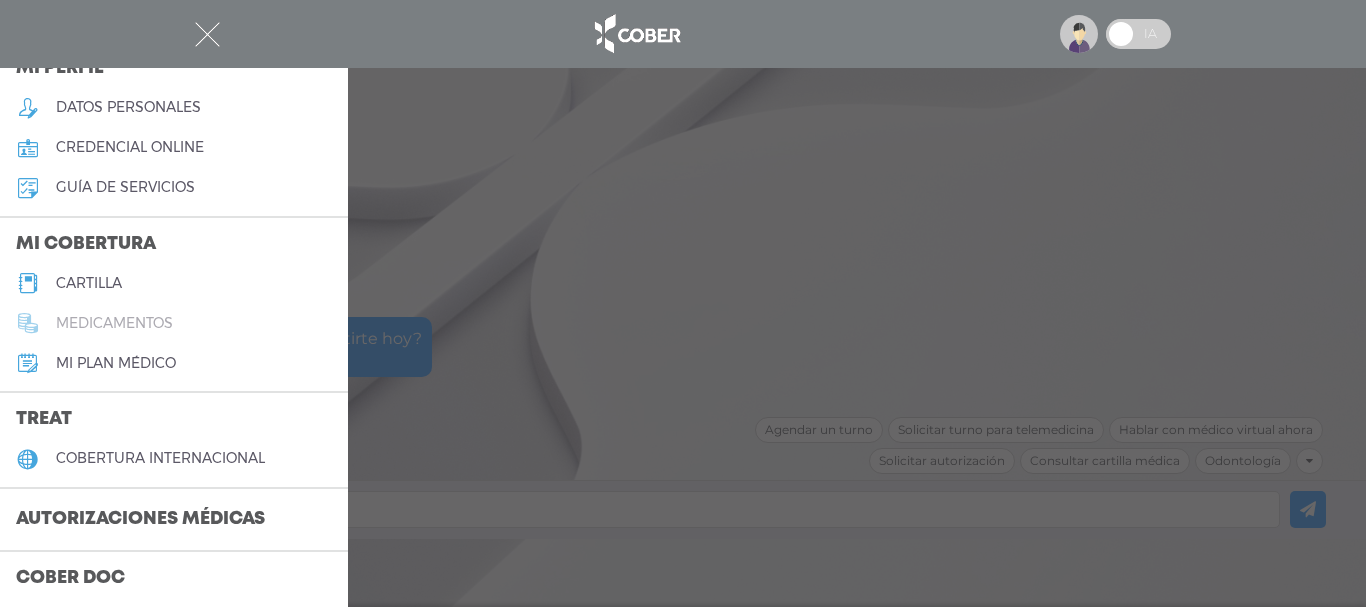 click on "medicamentos" at bounding box center [114, 323] 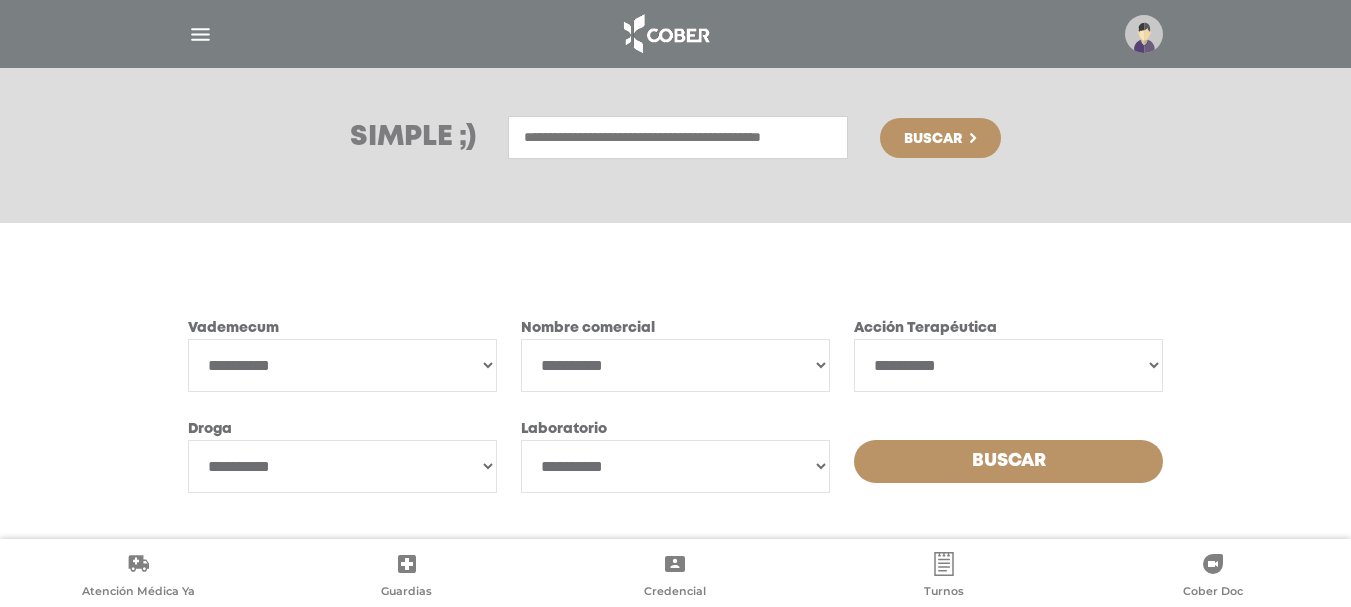scroll, scrollTop: 286, scrollLeft: 0, axis: vertical 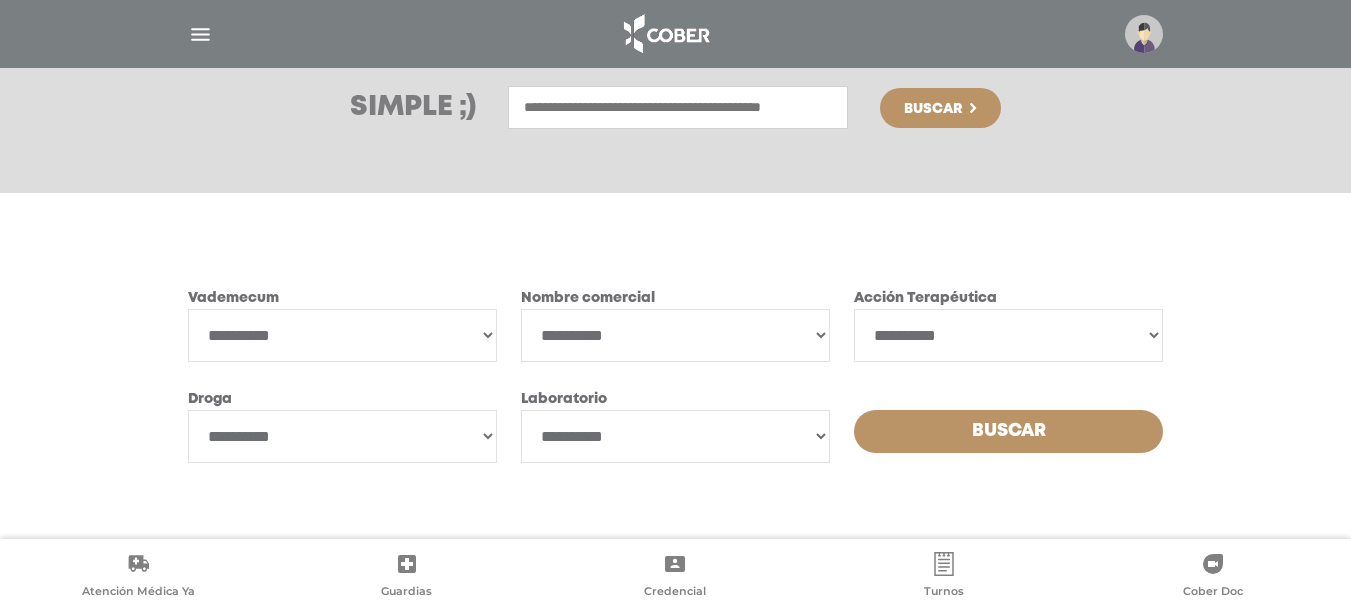 click on "**********" at bounding box center [342, 335] 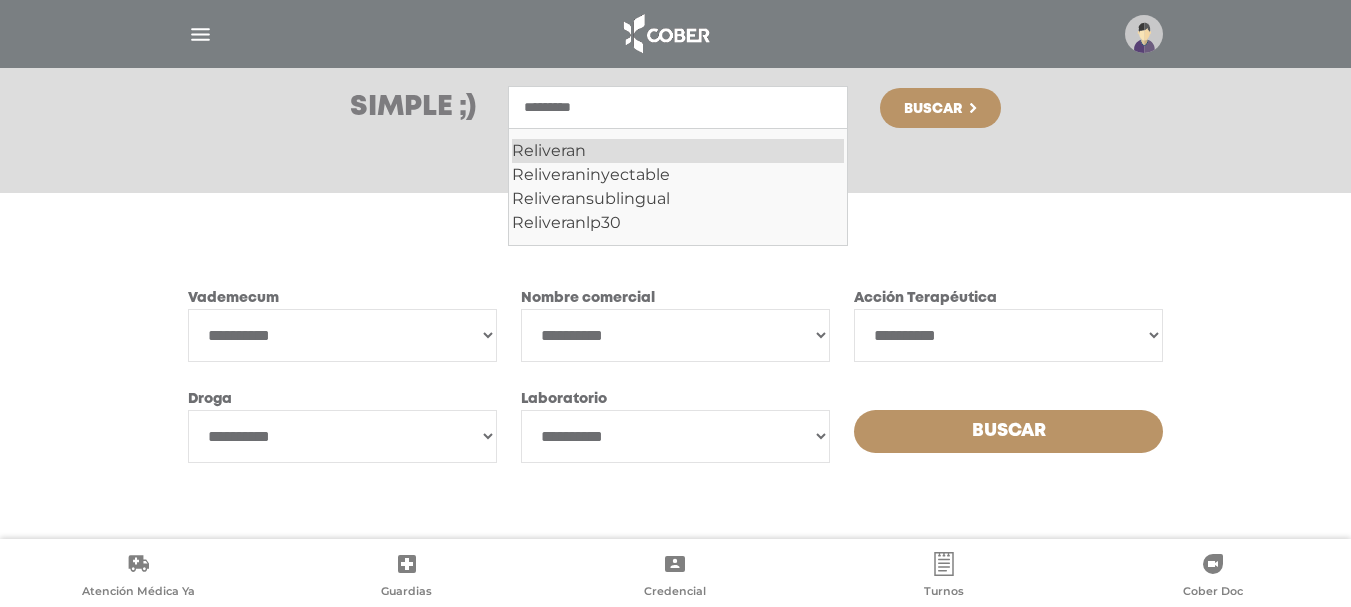 click on "Reliveran" at bounding box center [678, 151] 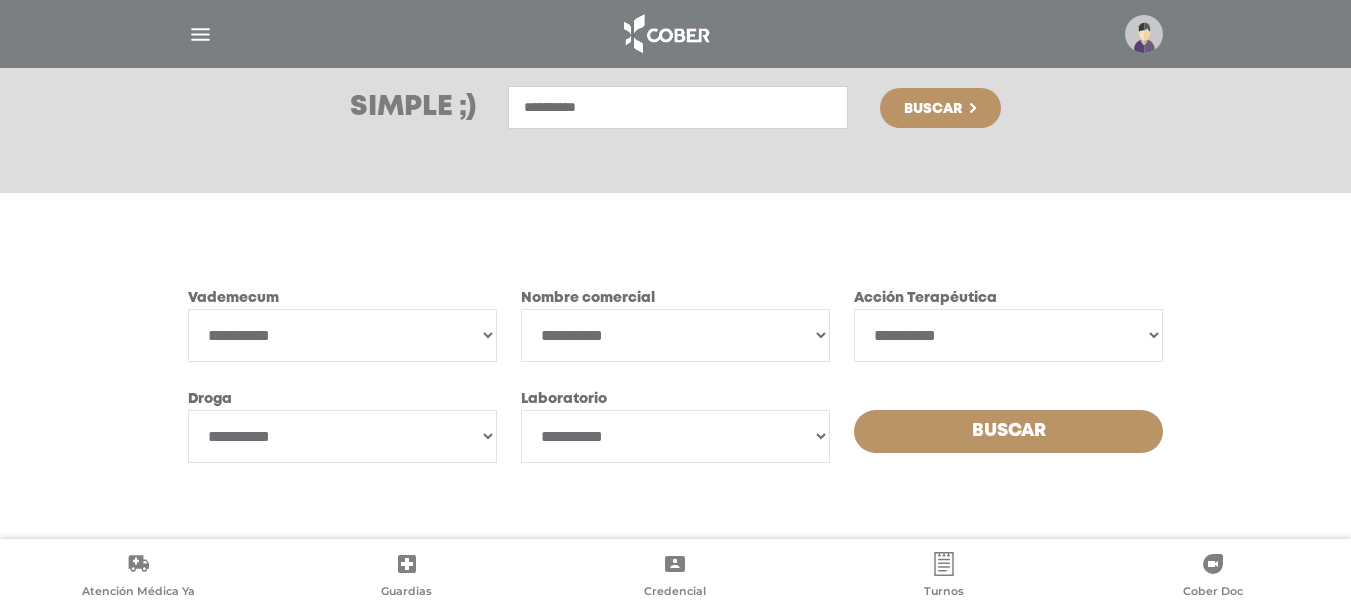 click on "*********" at bounding box center (678, 107) 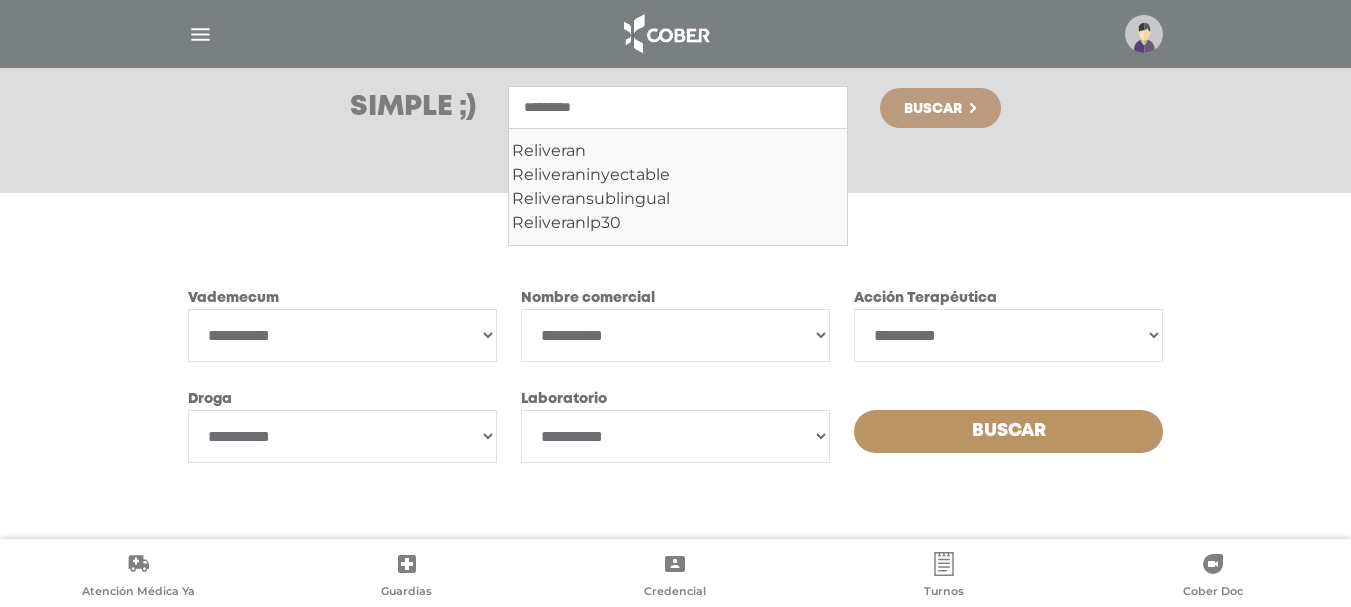 type on "*********" 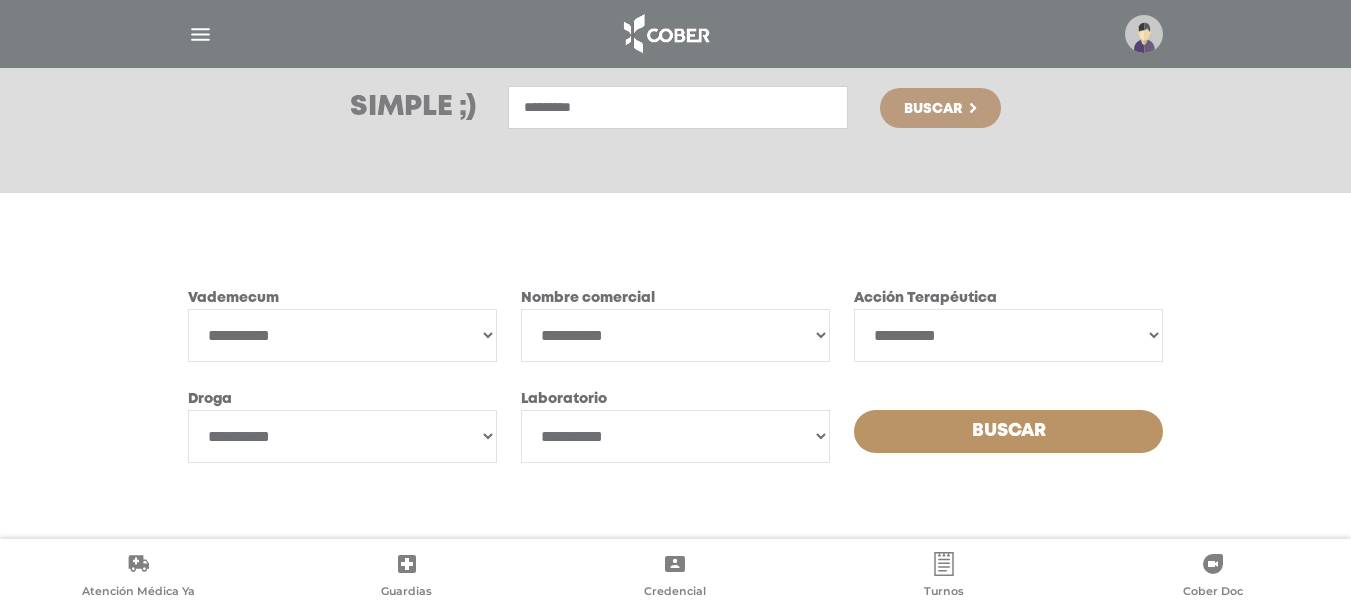click on "Buscar" at bounding box center (940, 108) 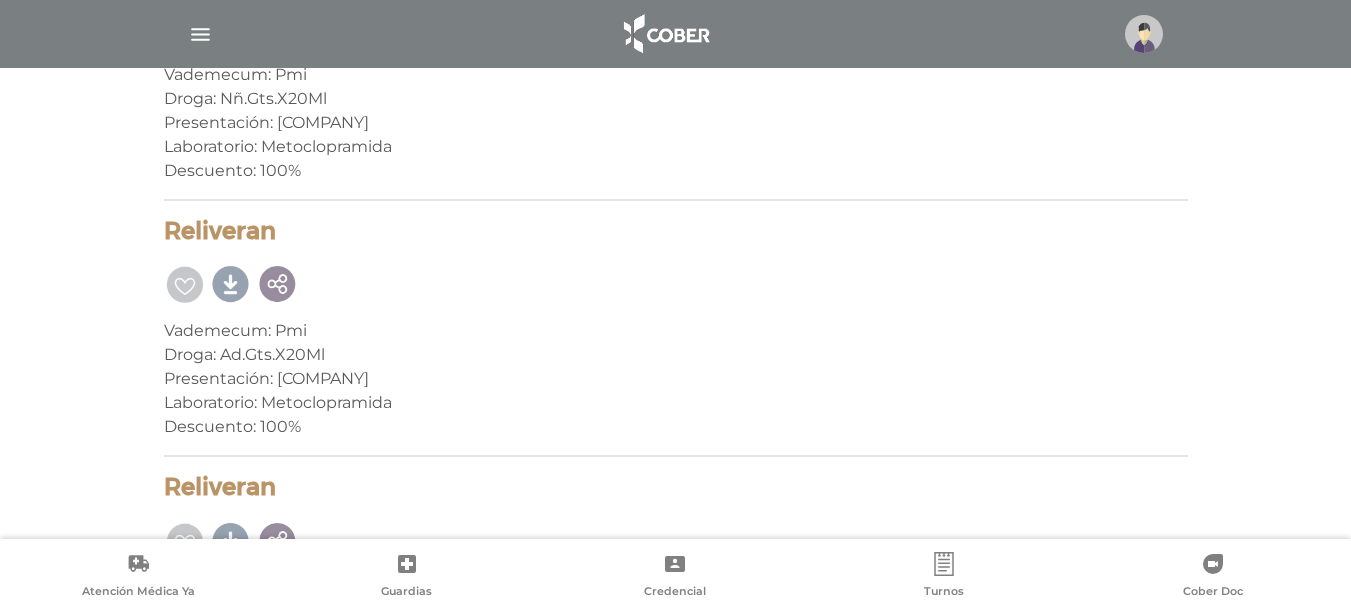 scroll, scrollTop: 529, scrollLeft: 0, axis: vertical 